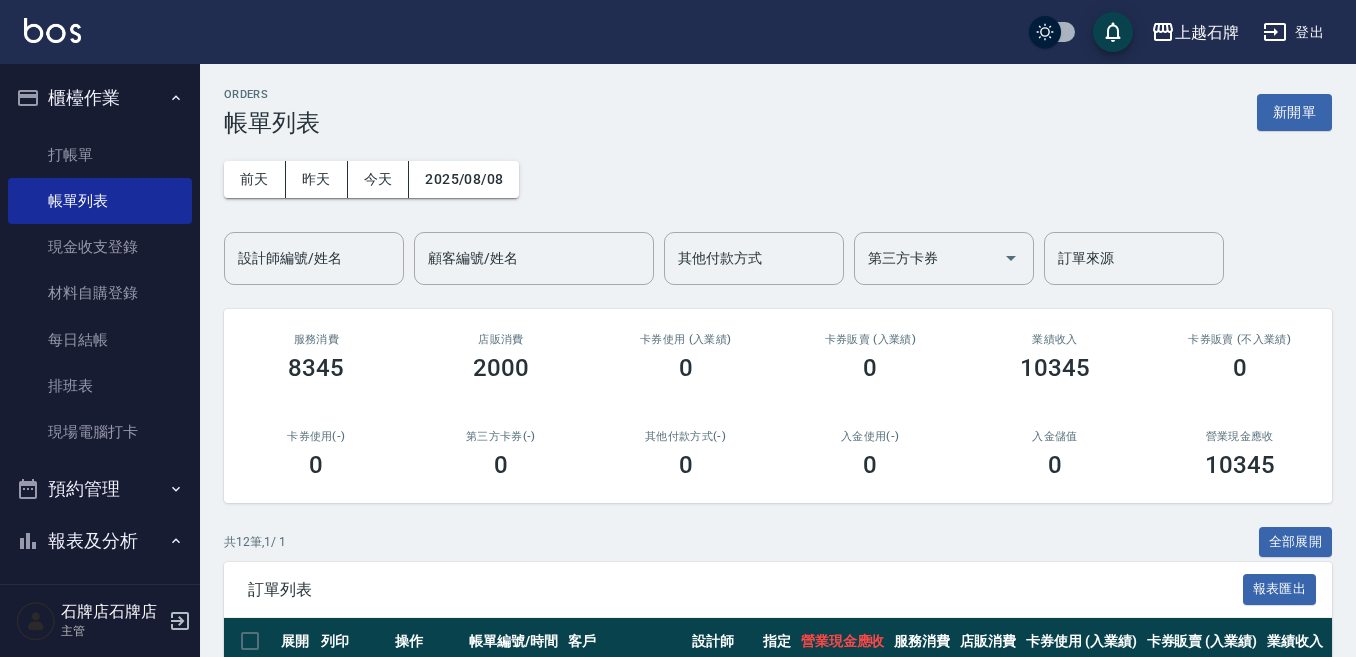 scroll, scrollTop: 100, scrollLeft: 0, axis: vertical 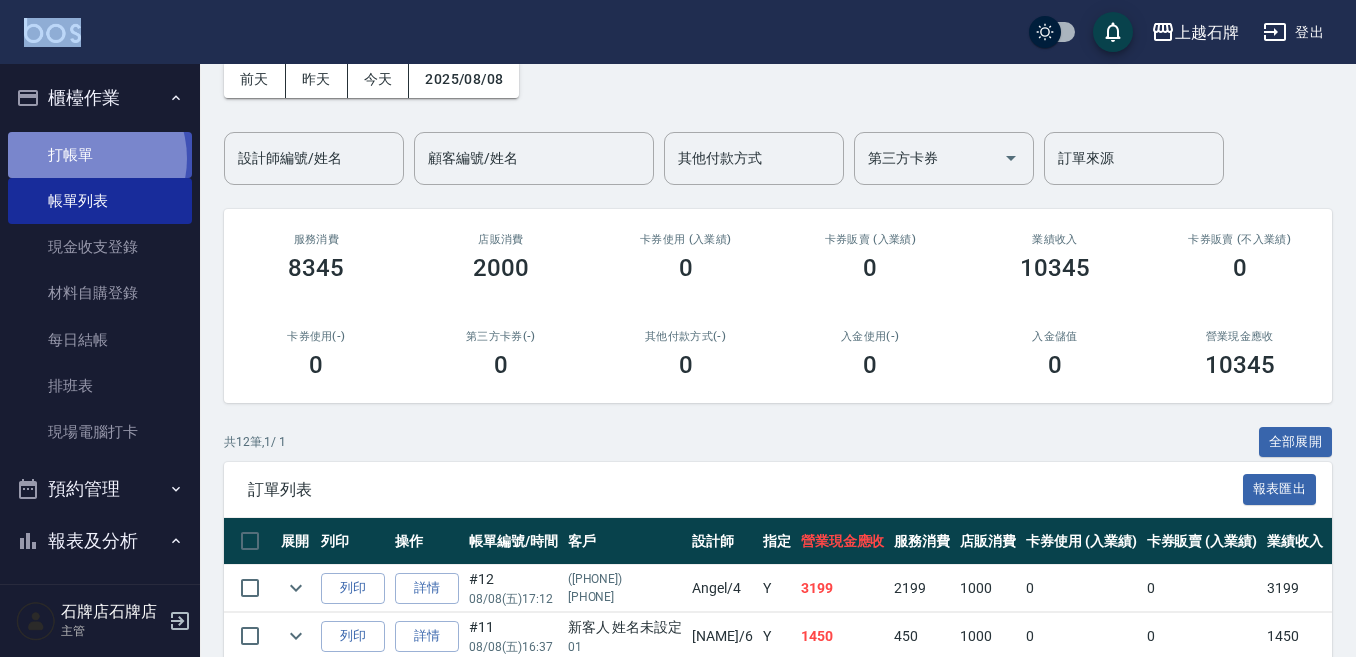 click on "打帳單" at bounding box center (100, 155) 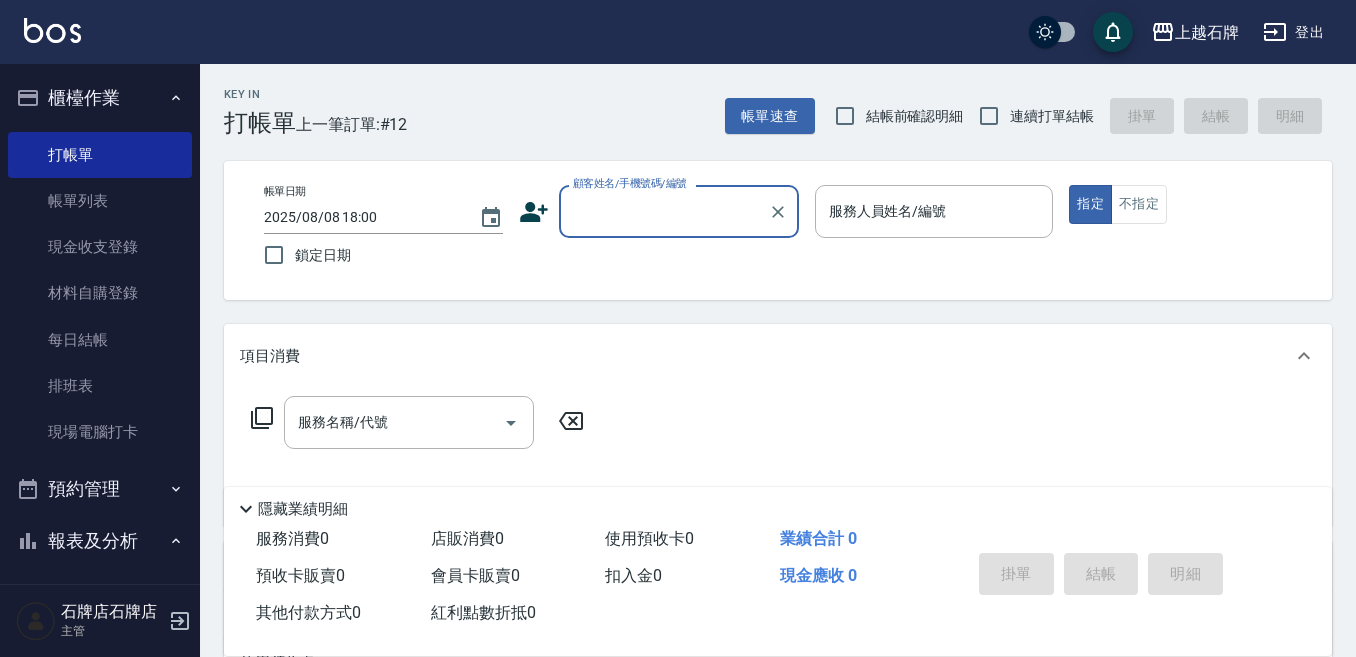 click on "顧客姓名/手機號碼/編號" at bounding box center [664, 211] 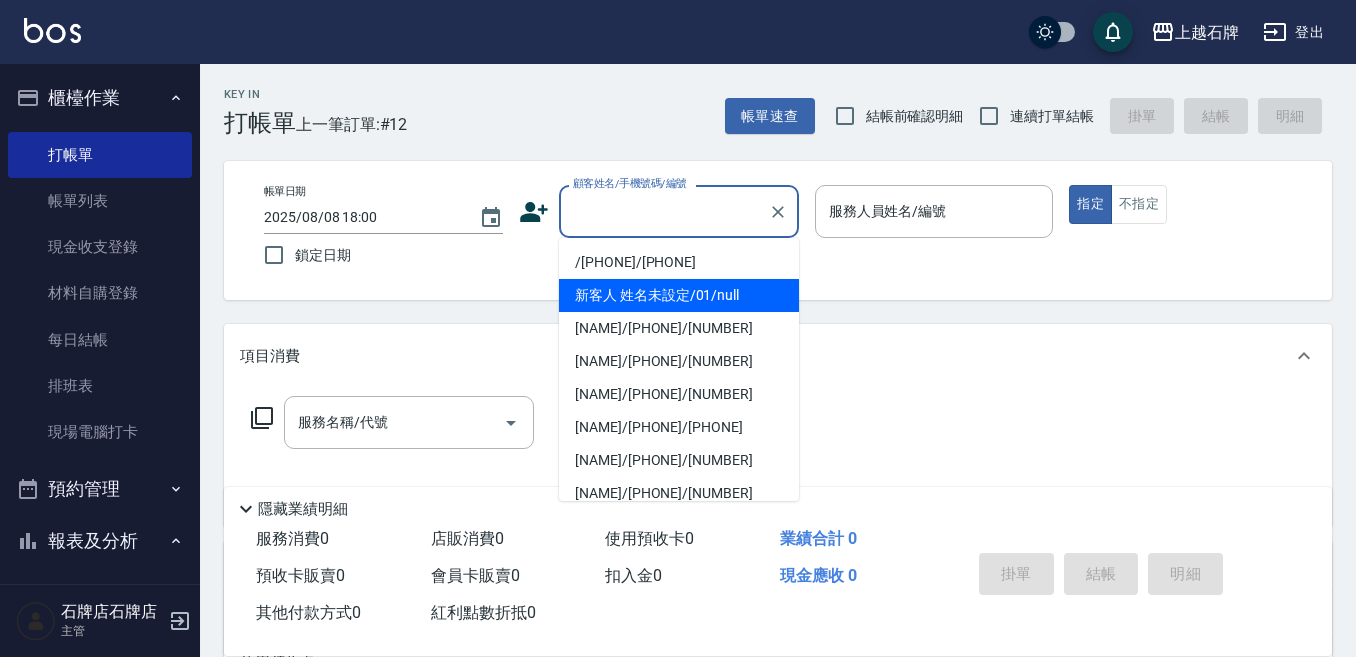 click on "新客人 姓名未設定/01/null" at bounding box center [679, 295] 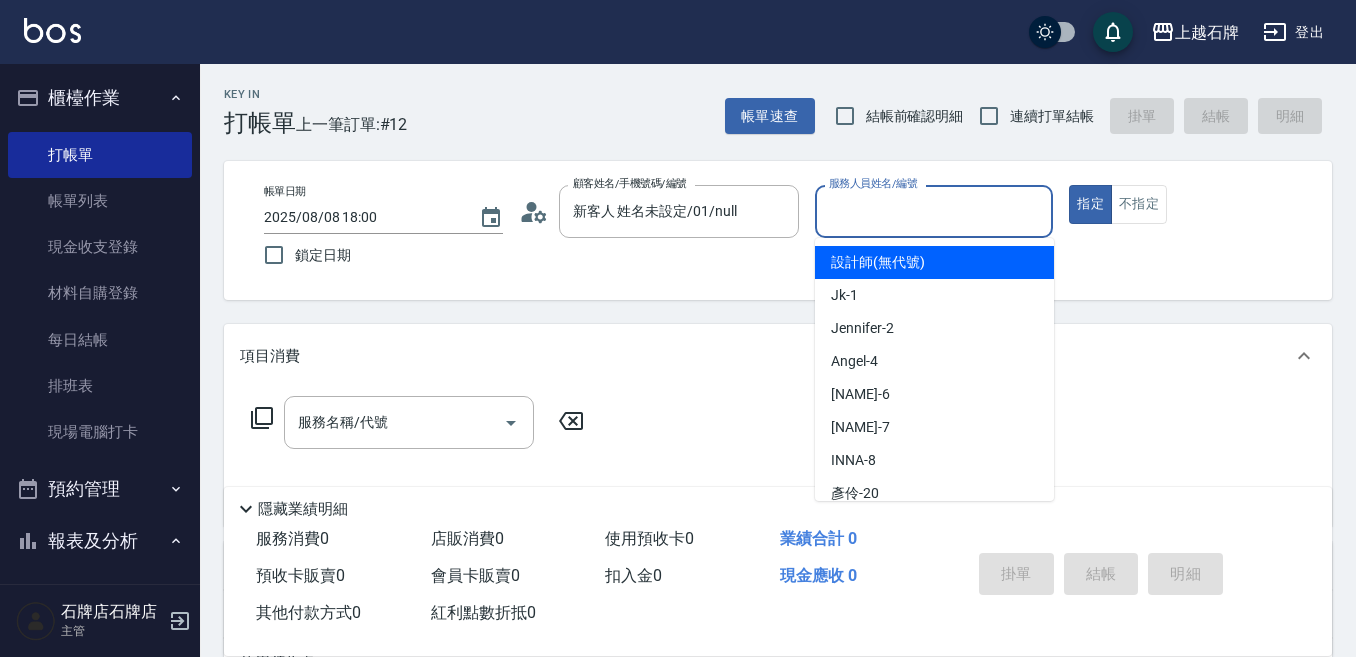 click on "服務人員姓名/編號" at bounding box center [934, 211] 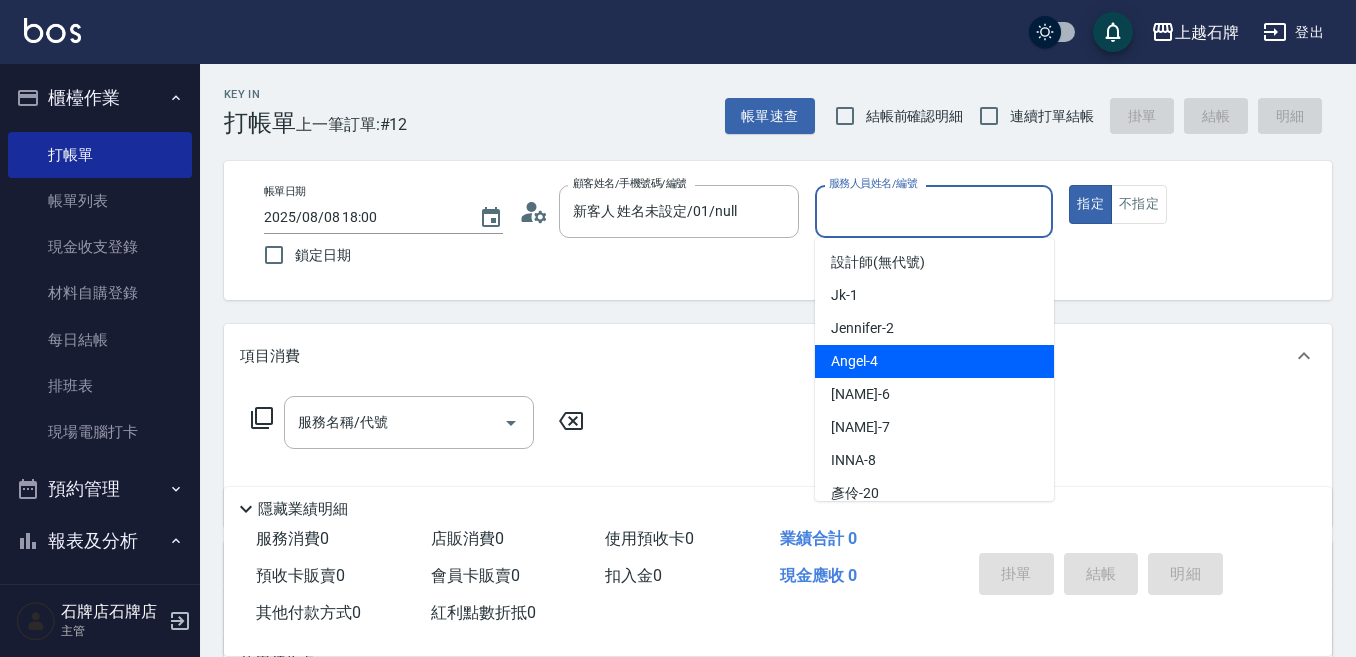 drag, startPoint x: 920, startPoint y: 358, endPoint x: 425, endPoint y: 408, distance: 497.51883 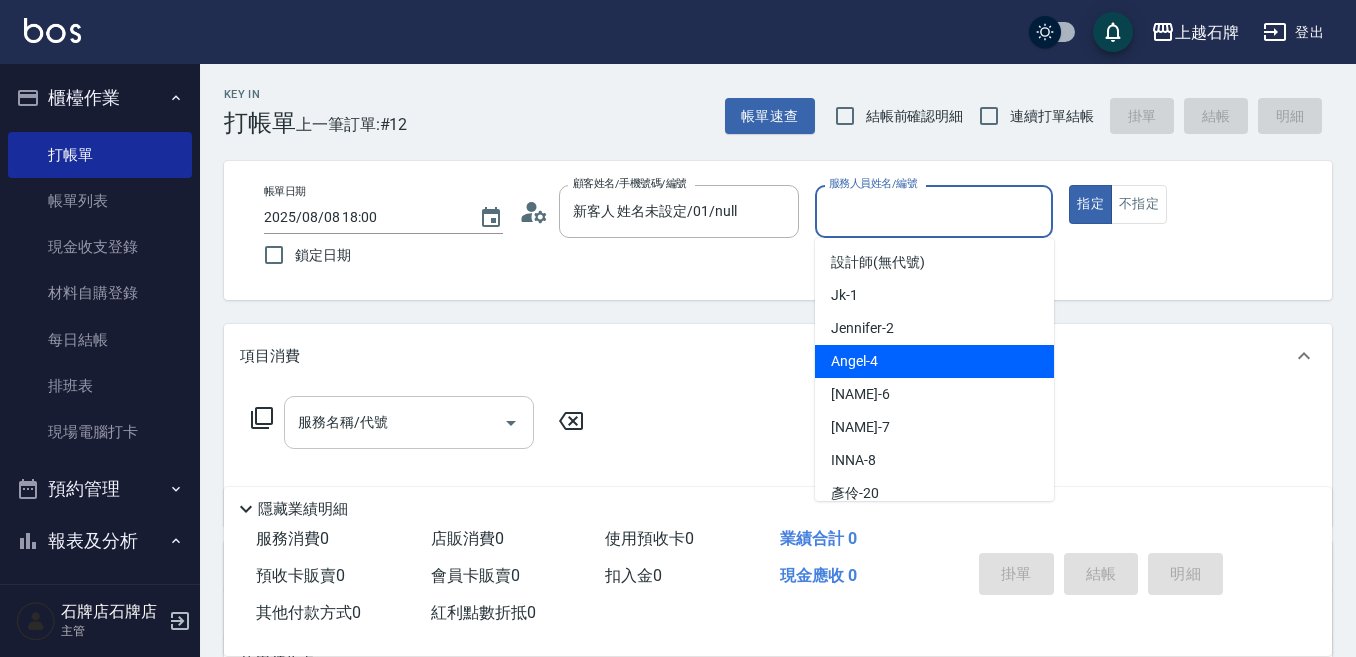 click on "Angel -4" at bounding box center (934, 361) 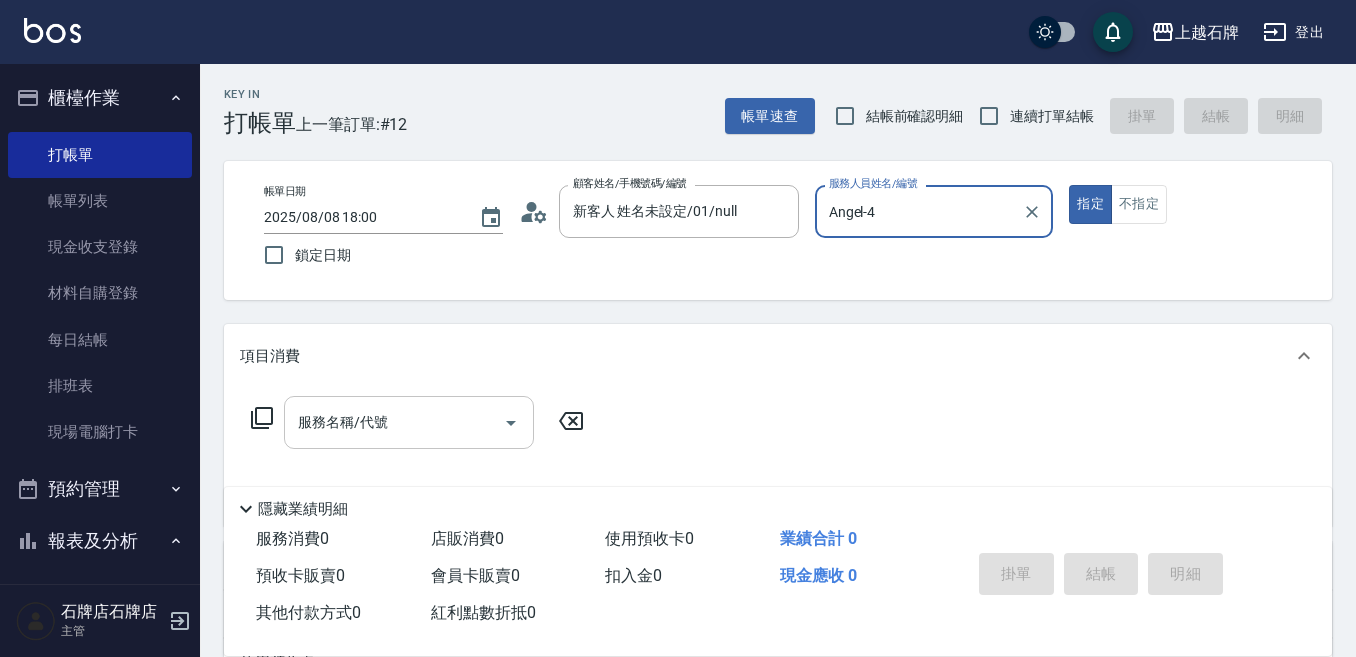 click on "服務名稱/代號" at bounding box center [394, 422] 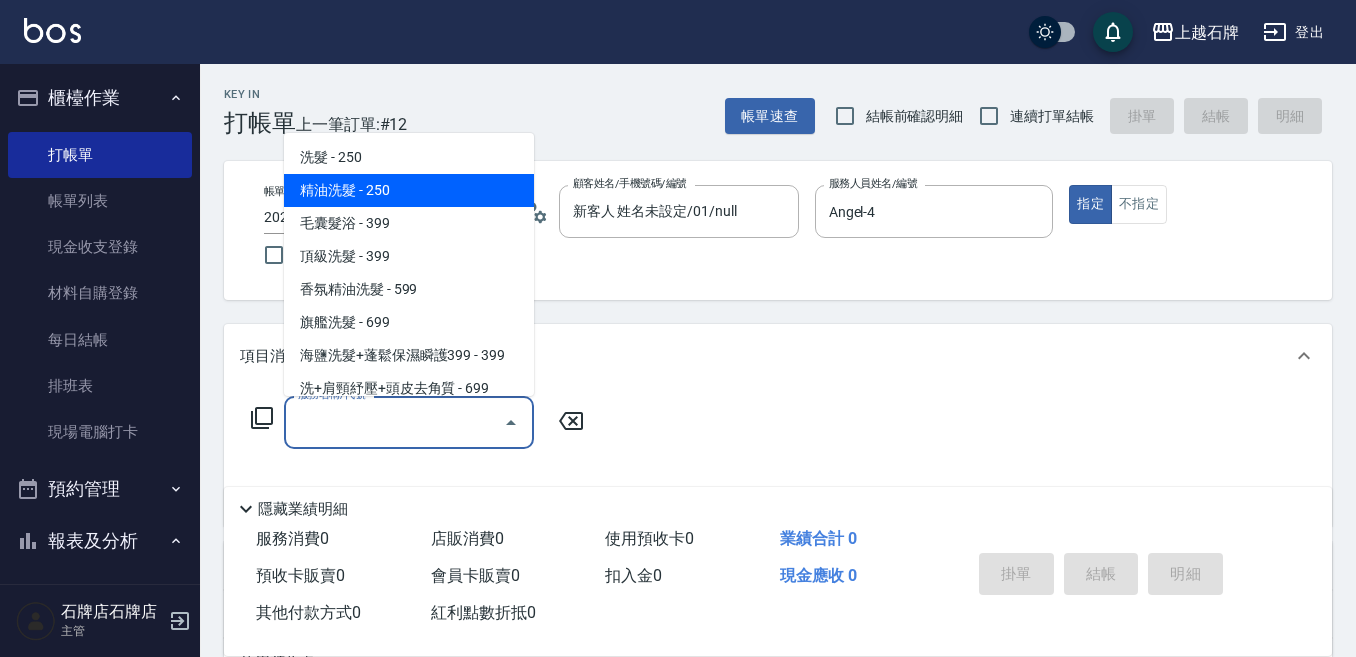 click on "精油洗髮 - 250" at bounding box center [409, 190] 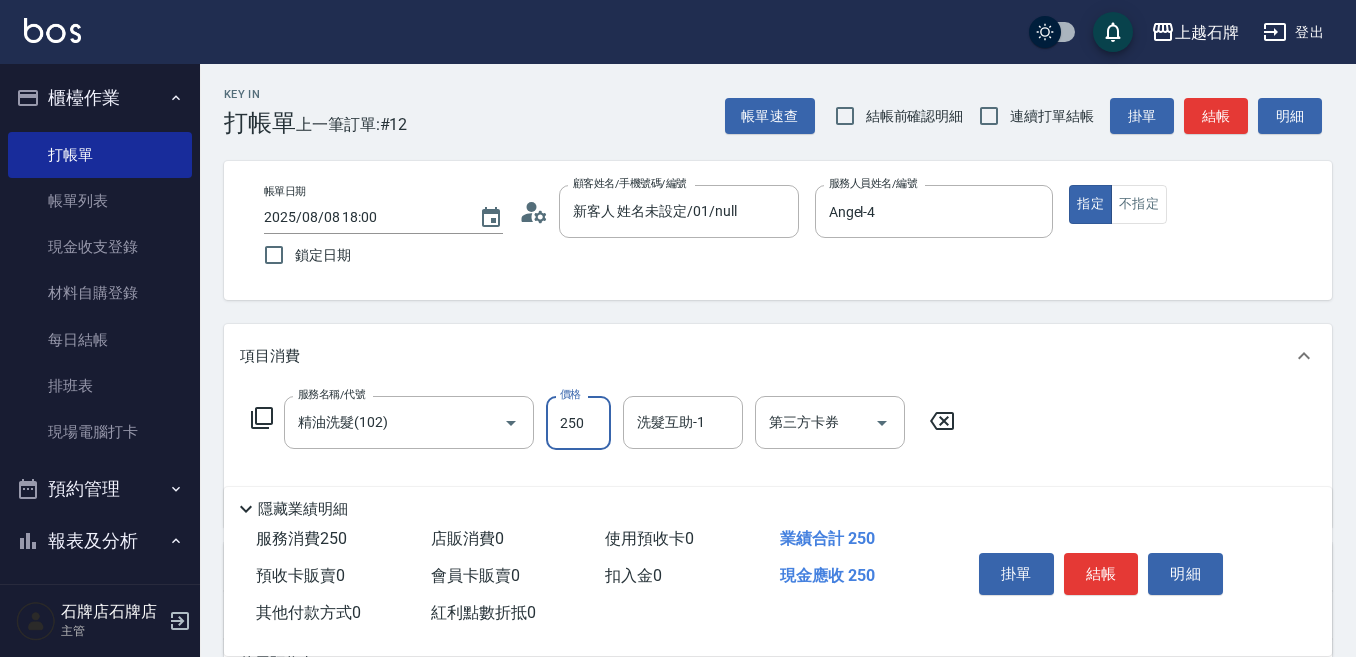 click on "250" at bounding box center (578, 423) 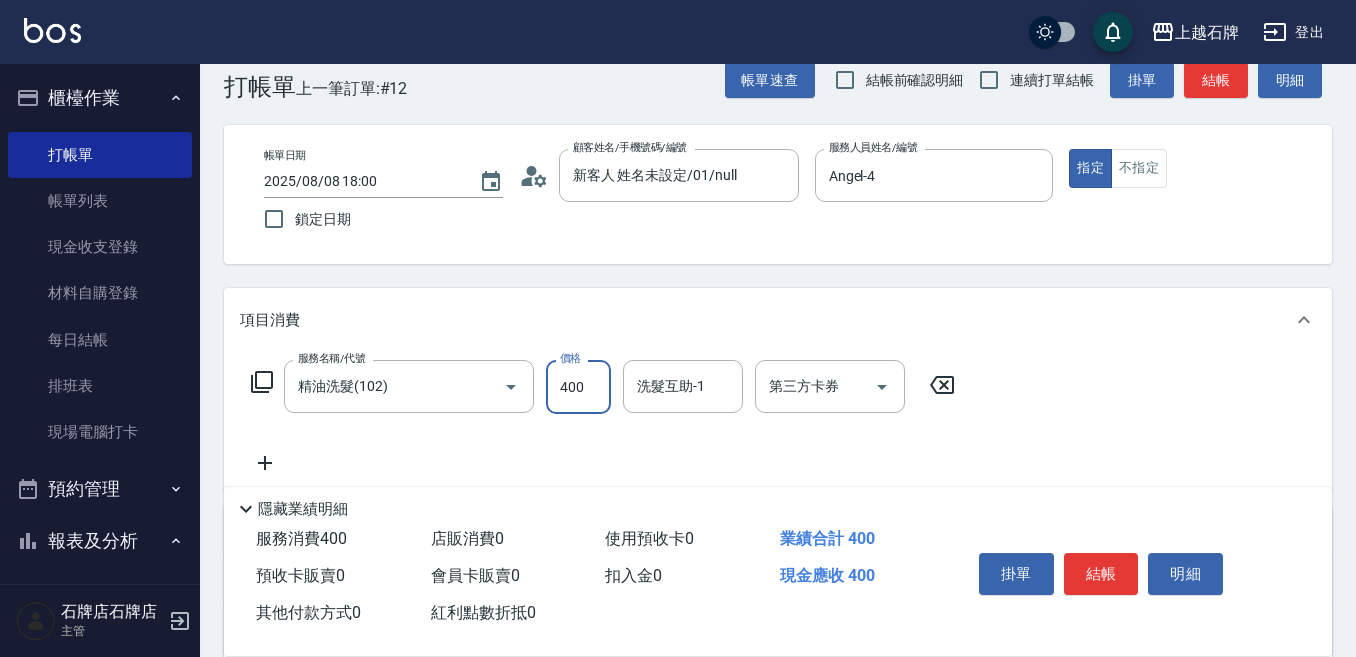 scroll, scrollTop: 0, scrollLeft: 0, axis: both 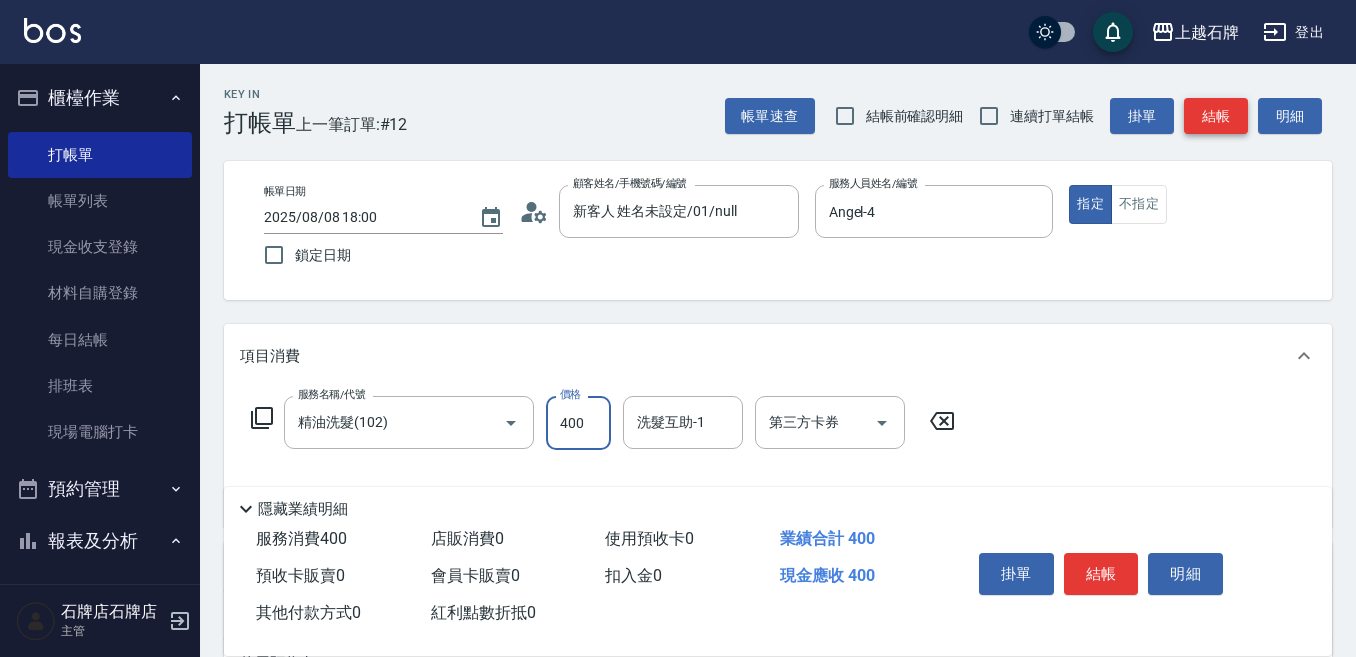 type on "400" 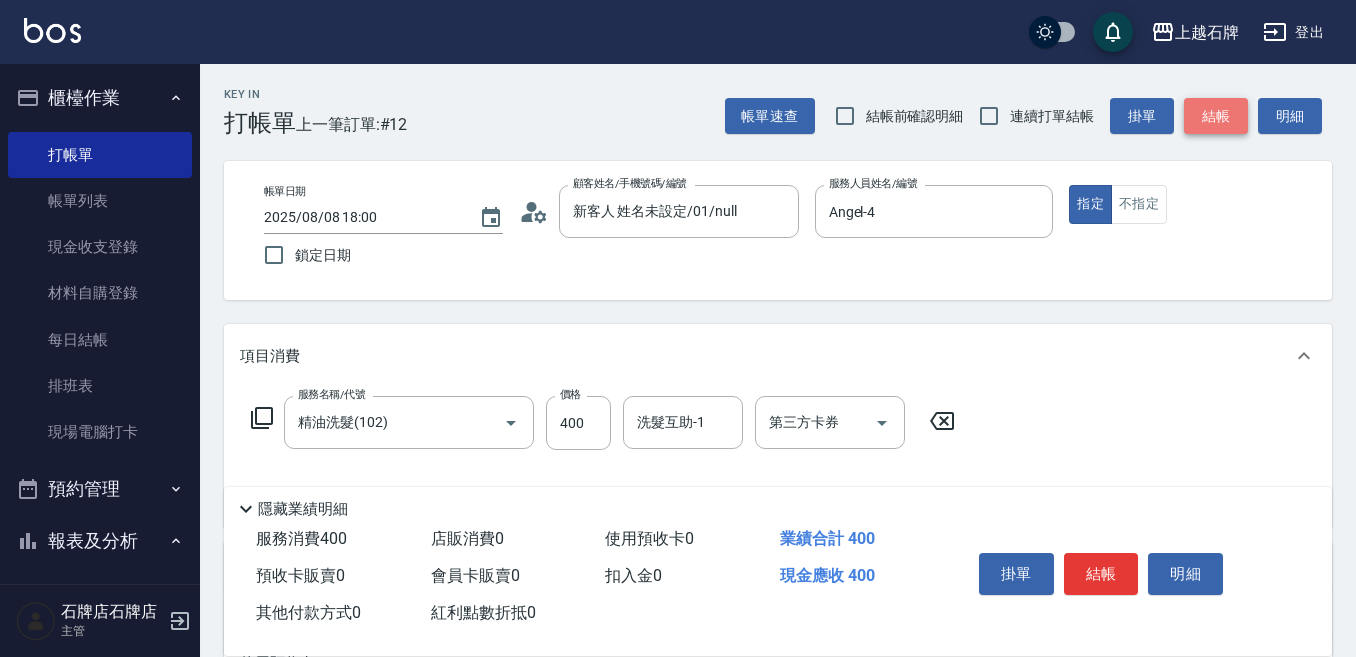 click on "結帳" at bounding box center [1216, 116] 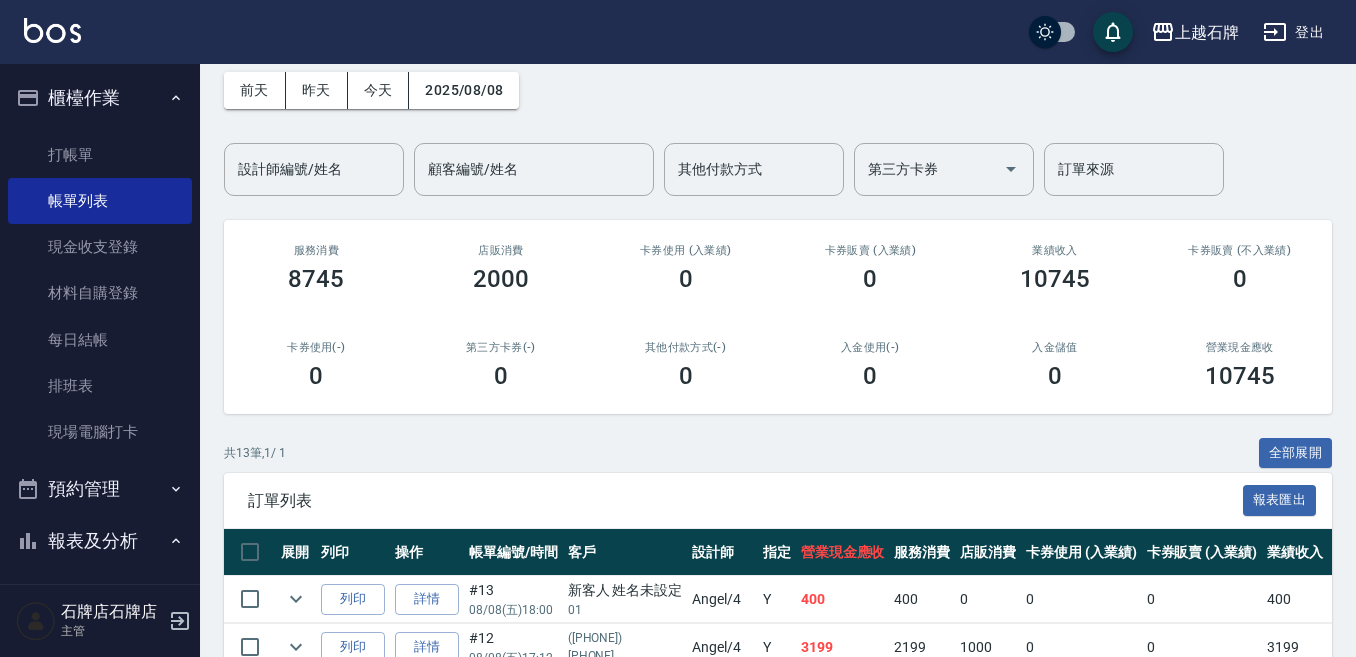 scroll, scrollTop: 200, scrollLeft: 0, axis: vertical 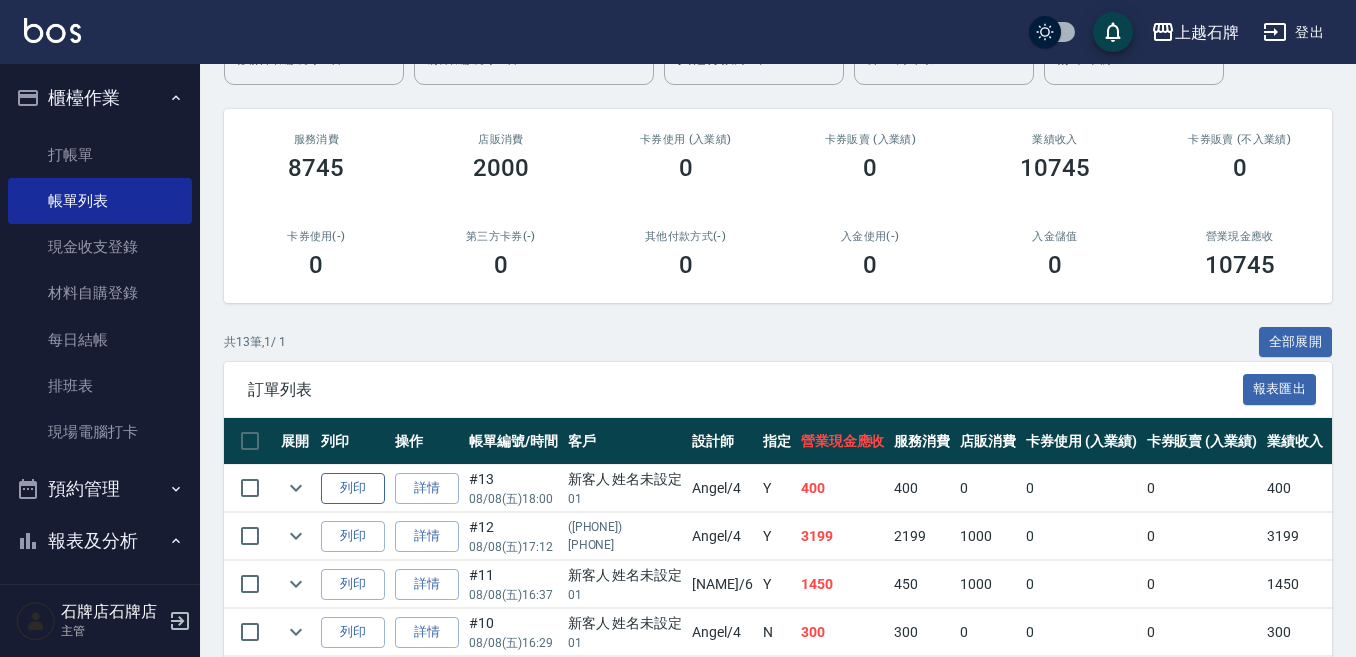 click on "列印" at bounding box center (353, 488) 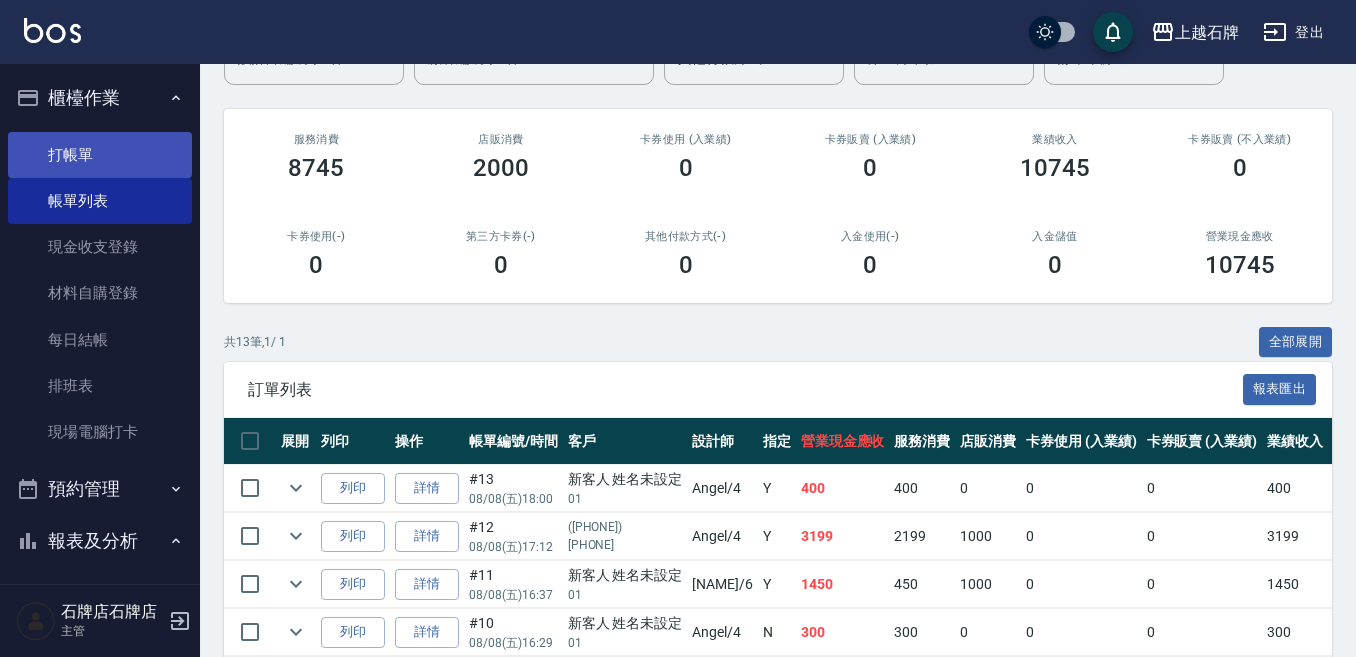 click on "打帳單" at bounding box center (100, 155) 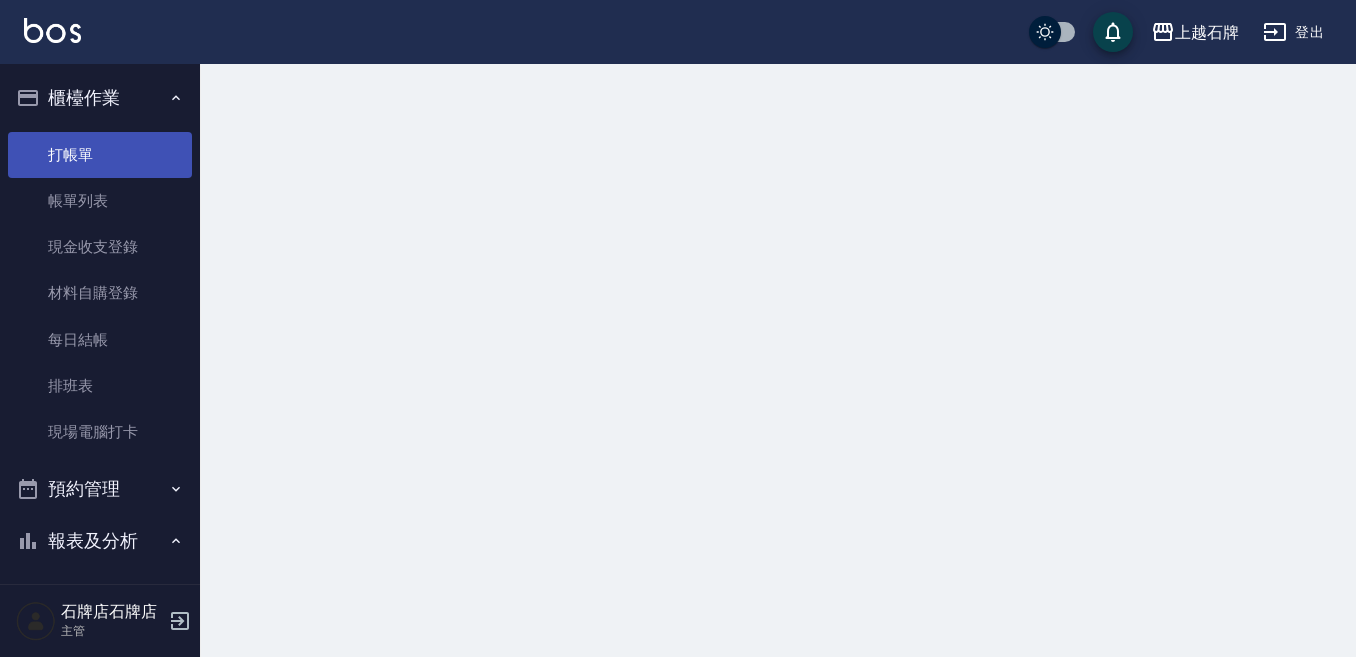 scroll, scrollTop: 0, scrollLeft: 0, axis: both 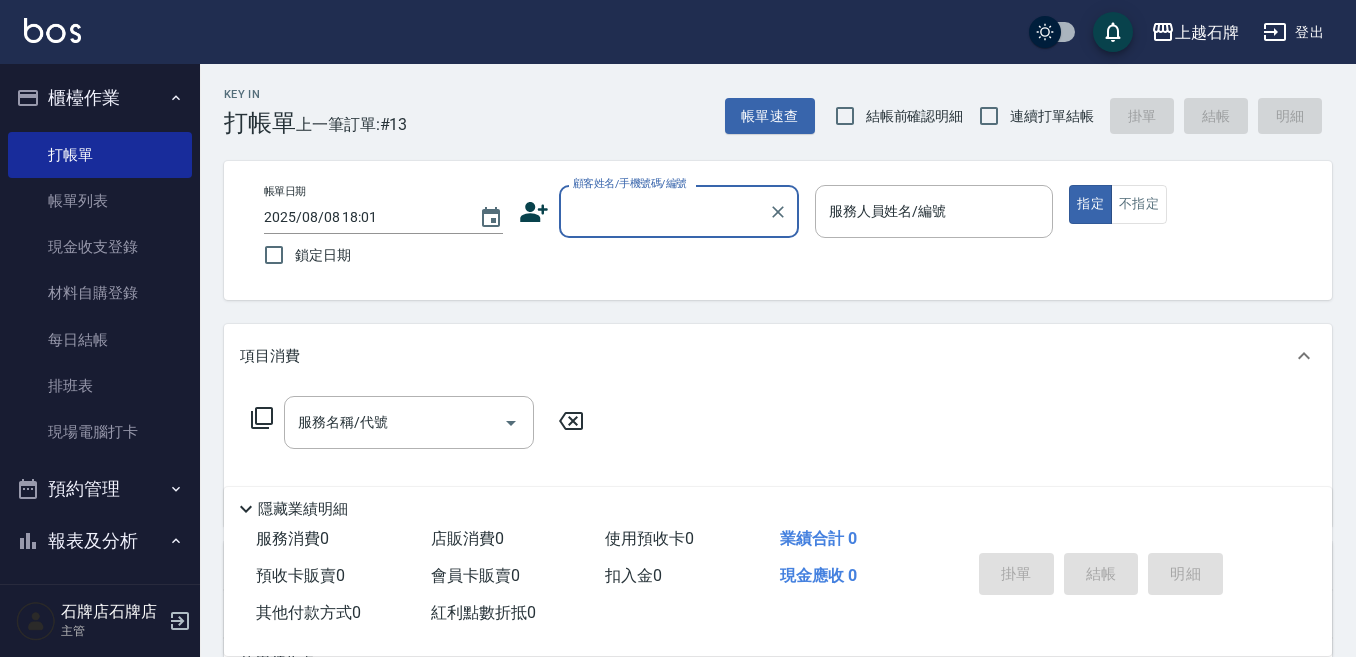 click on "顧客姓名/手機號碼/編號" at bounding box center [679, 211] 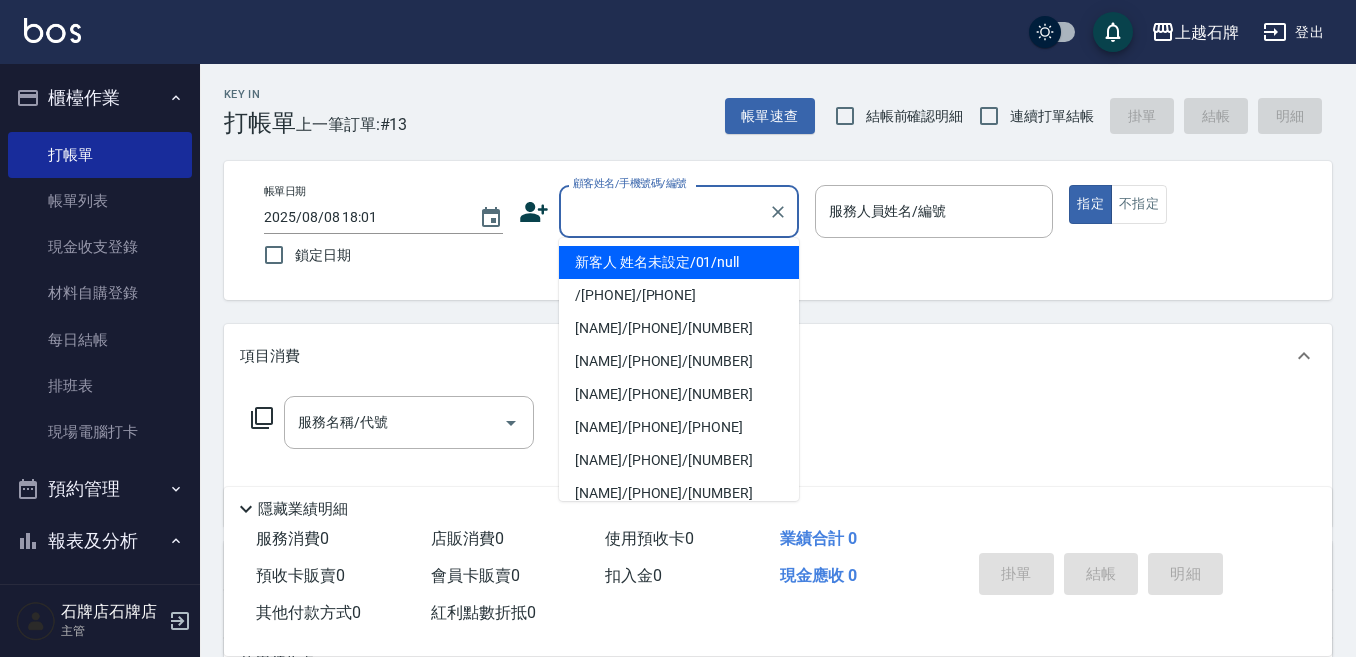 drag, startPoint x: 654, startPoint y: 257, endPoint x: 889, endPoint y: 205, distance: 240.68445 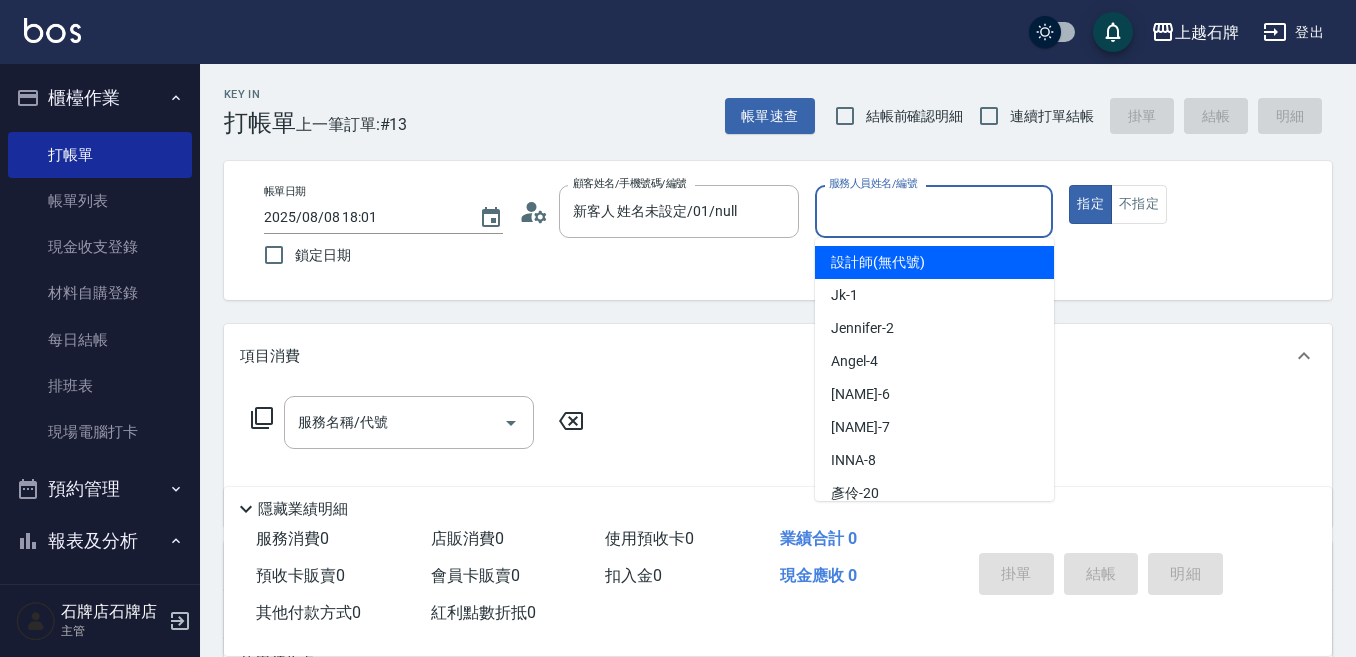 click on "服務人員姓名/編號" at bounding box center (934, 211) 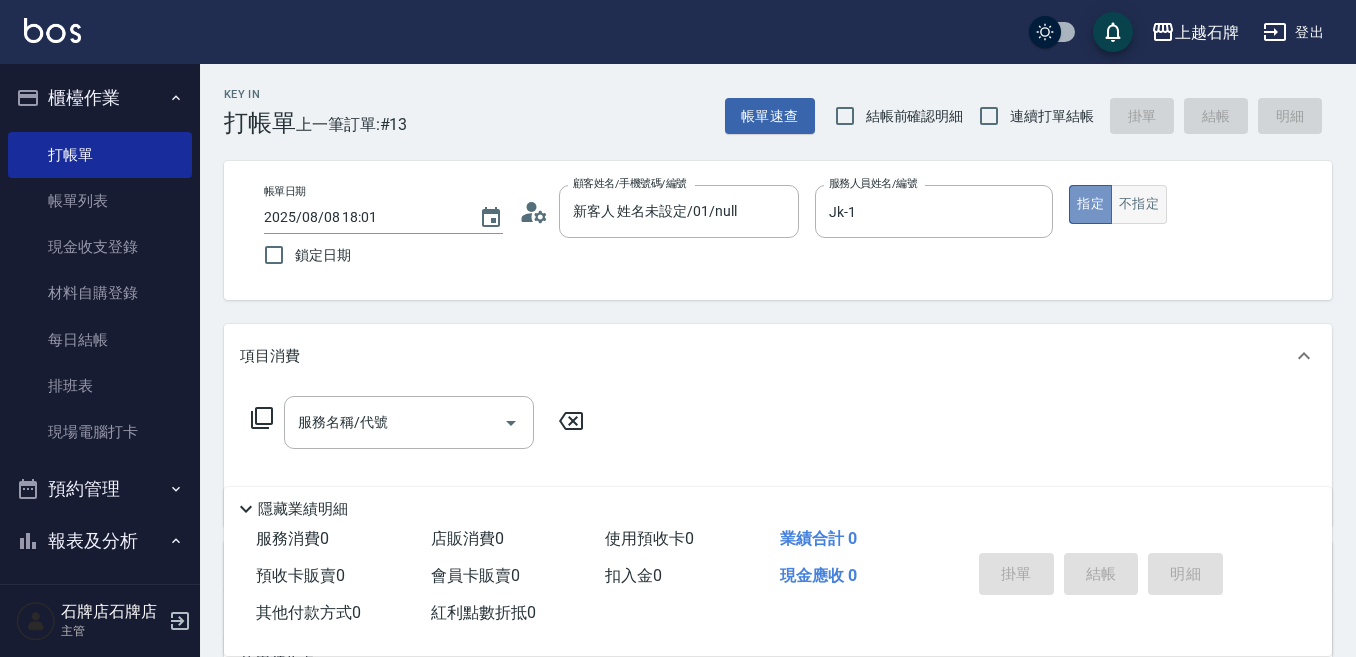 drag, startPoint x: 1107, startPoint y: 218, endPoint x: 1130, endPoint y: 211, distance: 24.04163 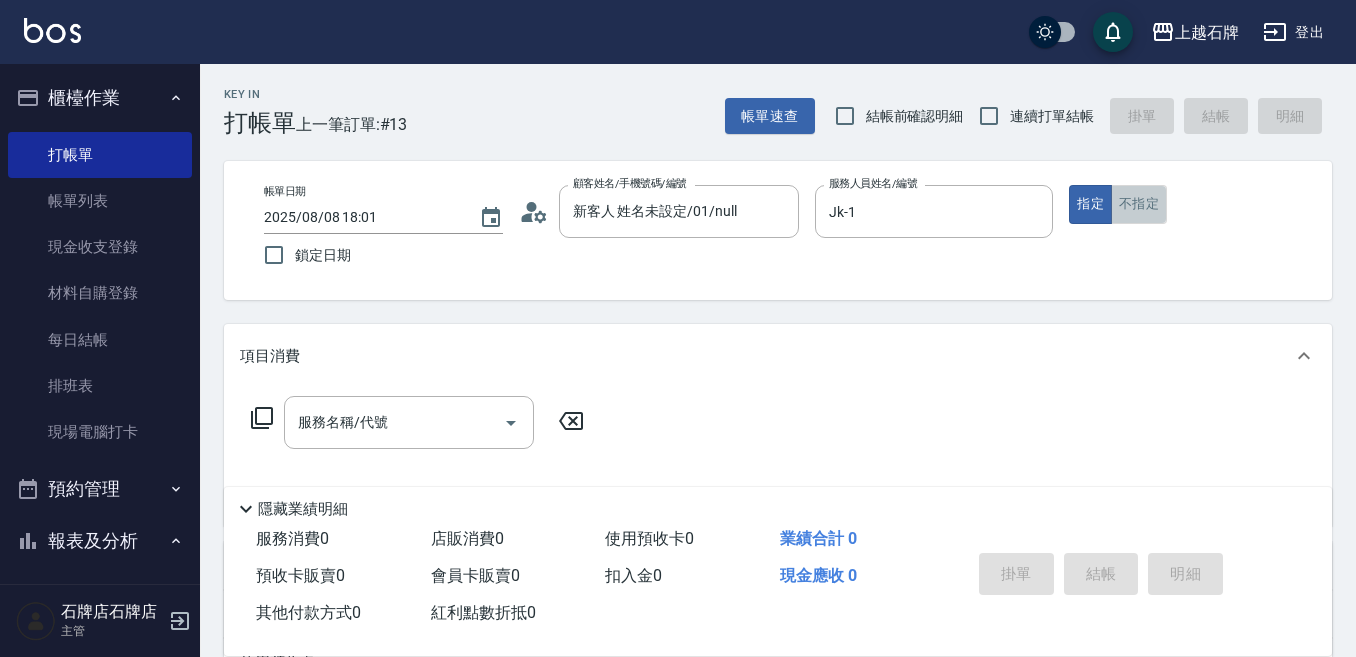 click on "不指定" at bounding box center (1139, 204) 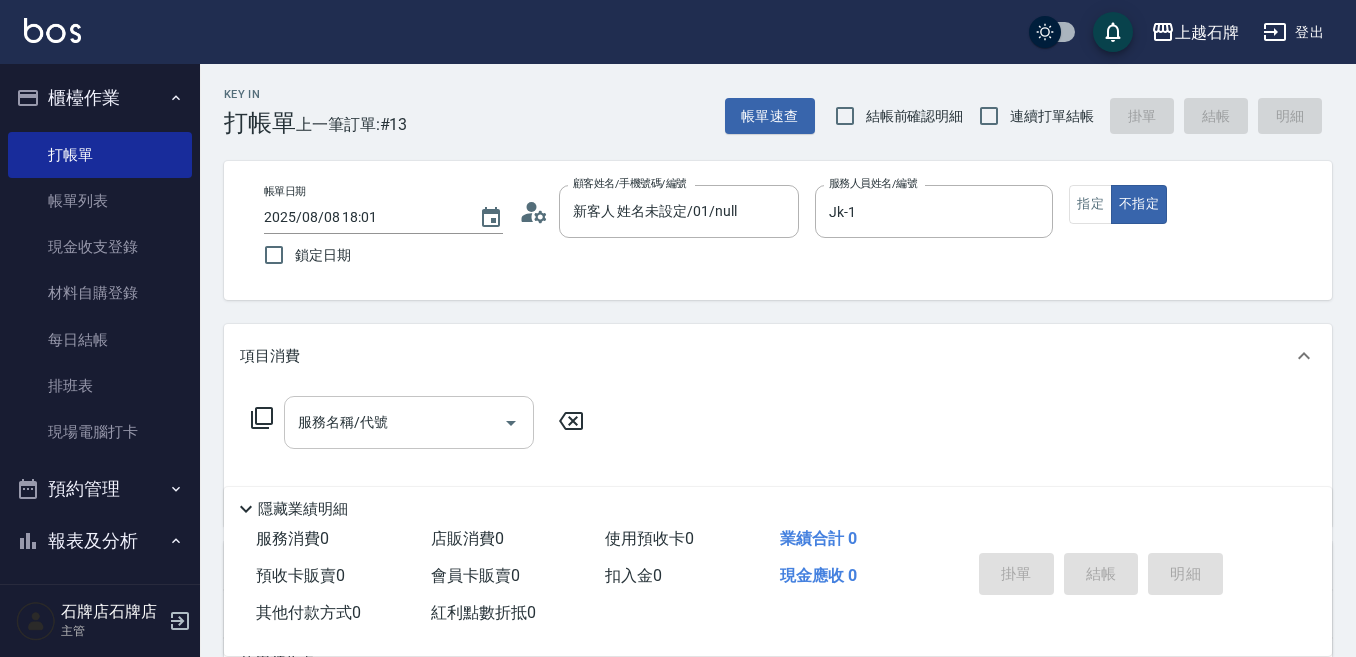 click on "服務名稱/代號" at bounding box center [394, 422] 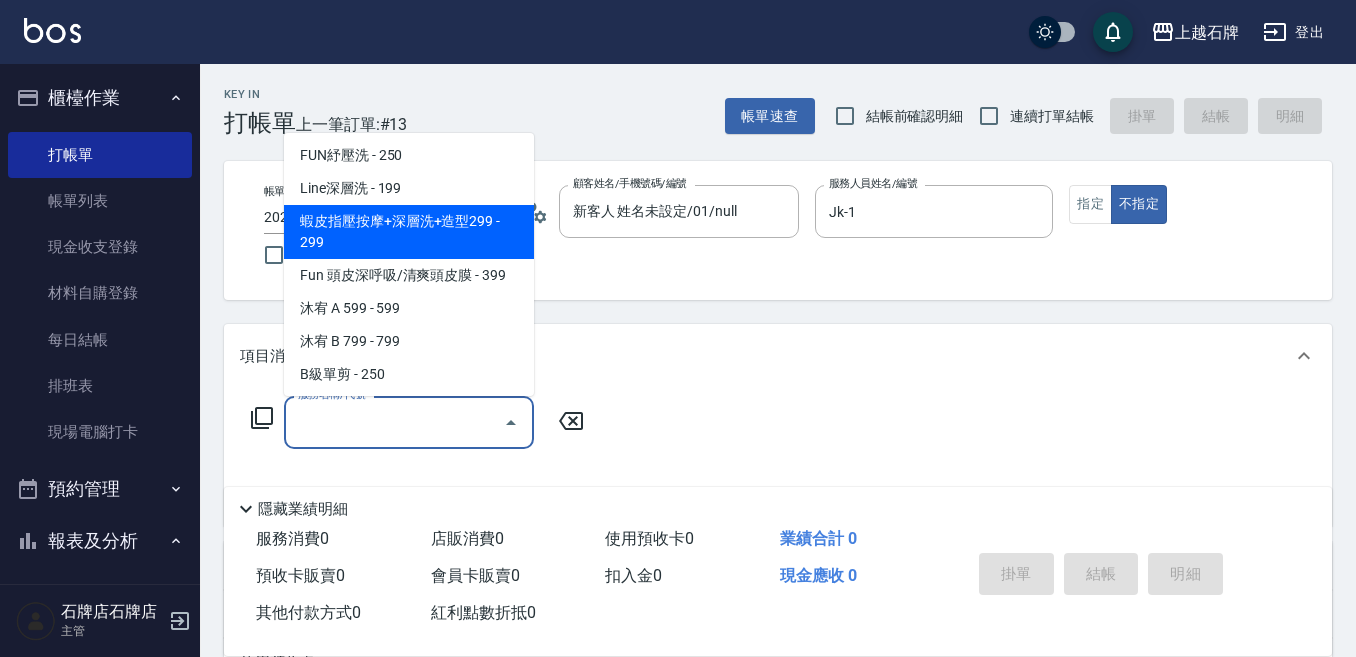 scroll, scrollTop: 400, scrollLeft: 0, axis: vertical 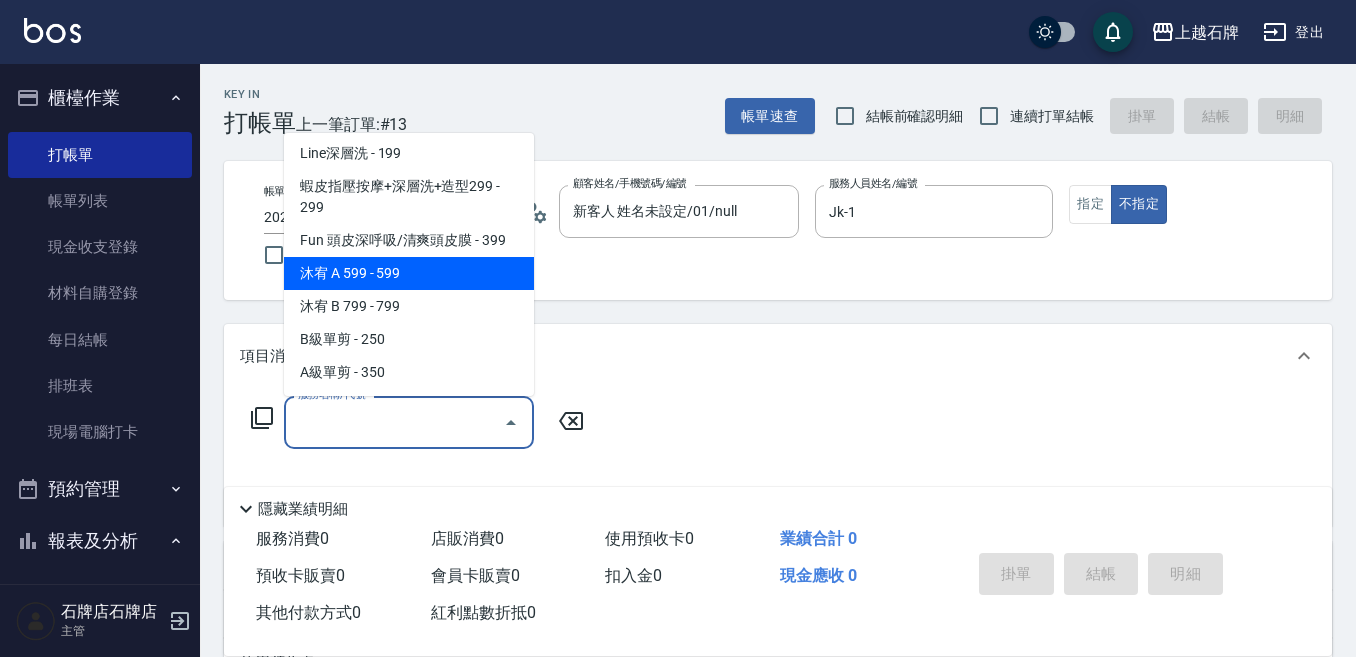 click on "沐宥 A 599 - 599" at bounding box center [409, 273] 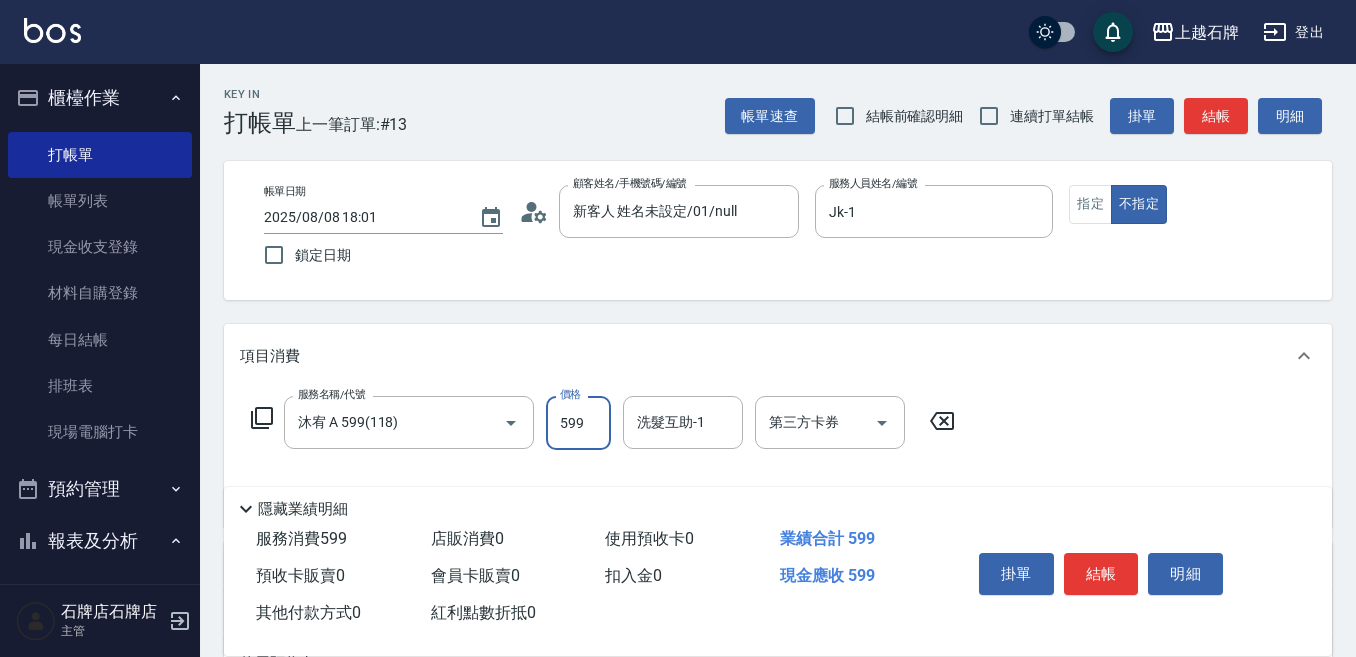 click on "599" at bounding box center (578, 423) 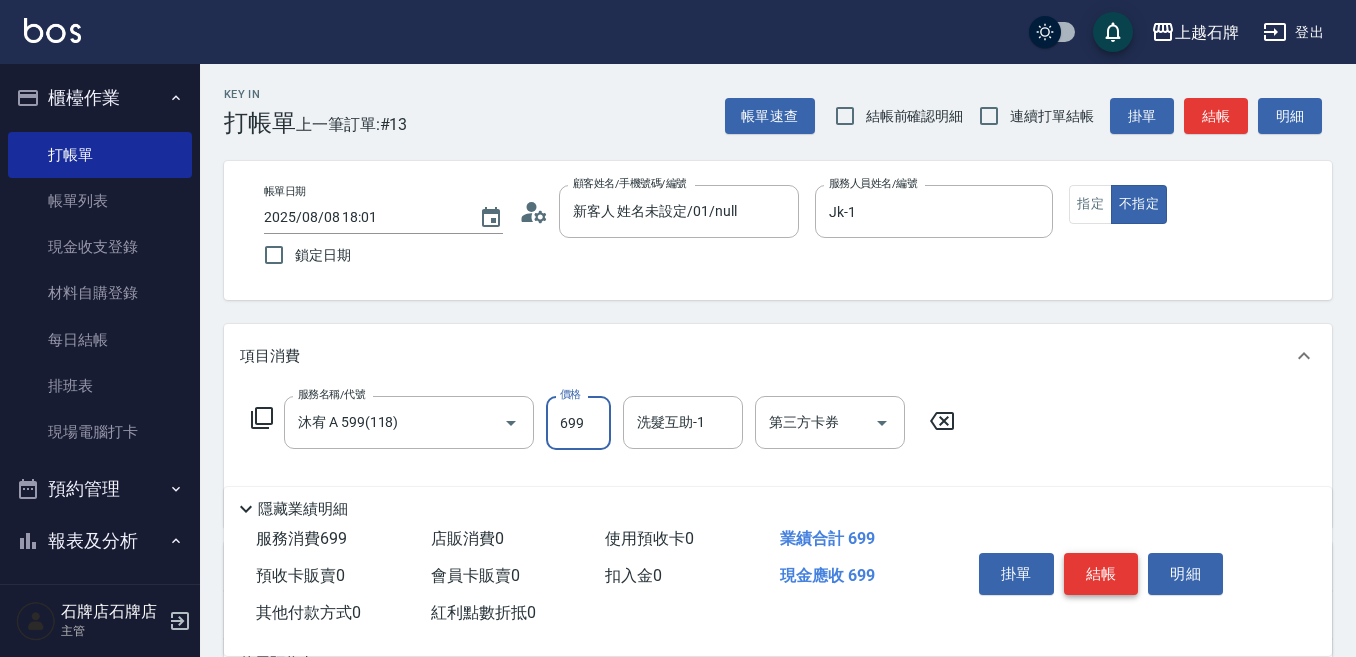 type on "699" 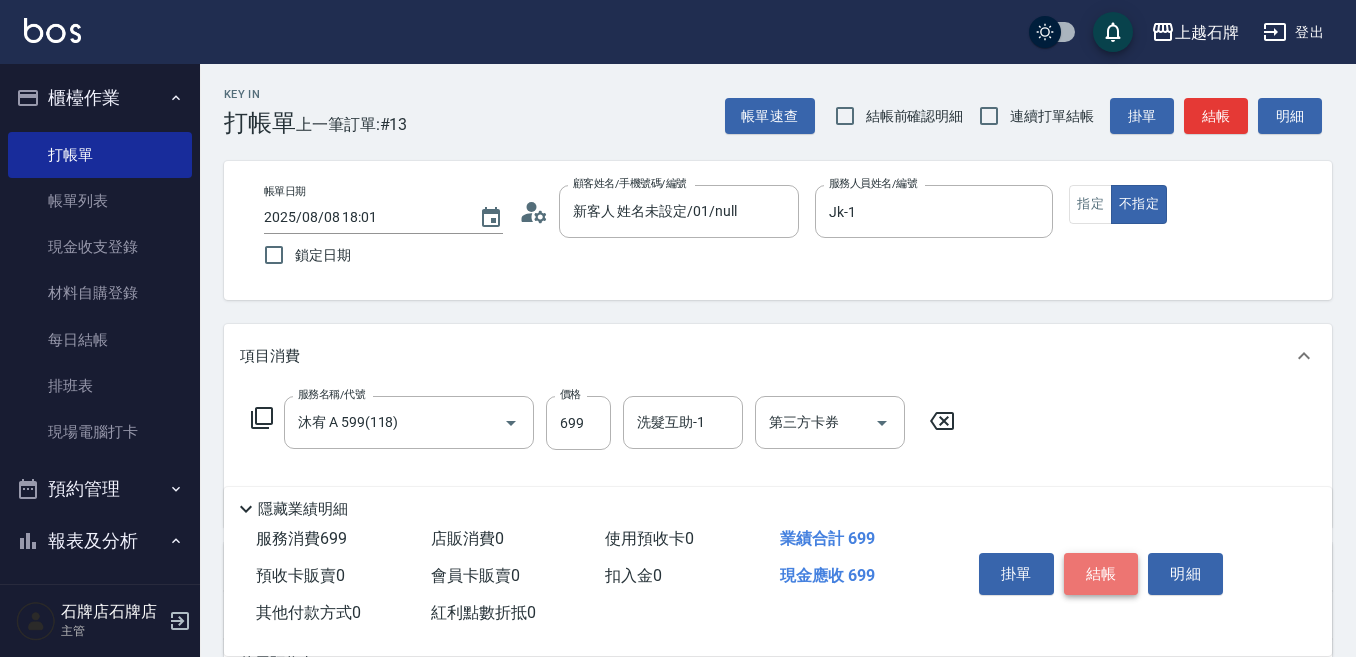 click on "結帳" at bounding box center (1101, 574) 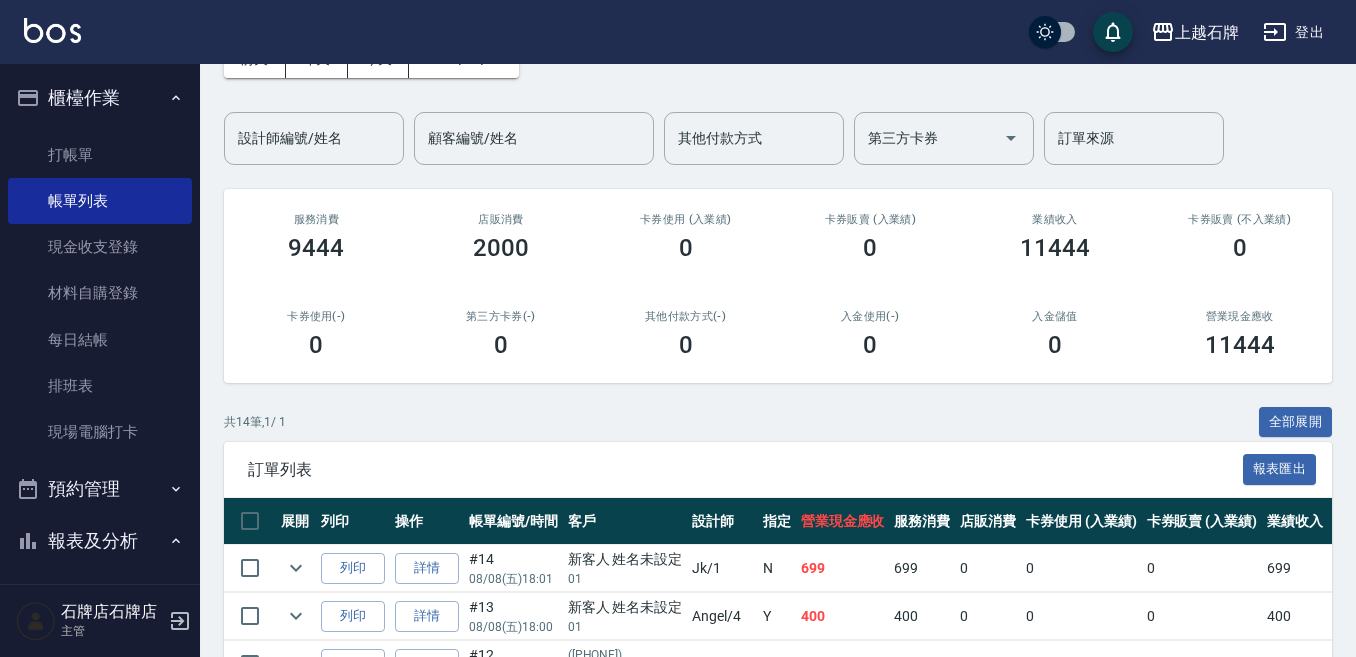 scroll, scrollTop: 200, scrollLeft: 0, axis: vertical 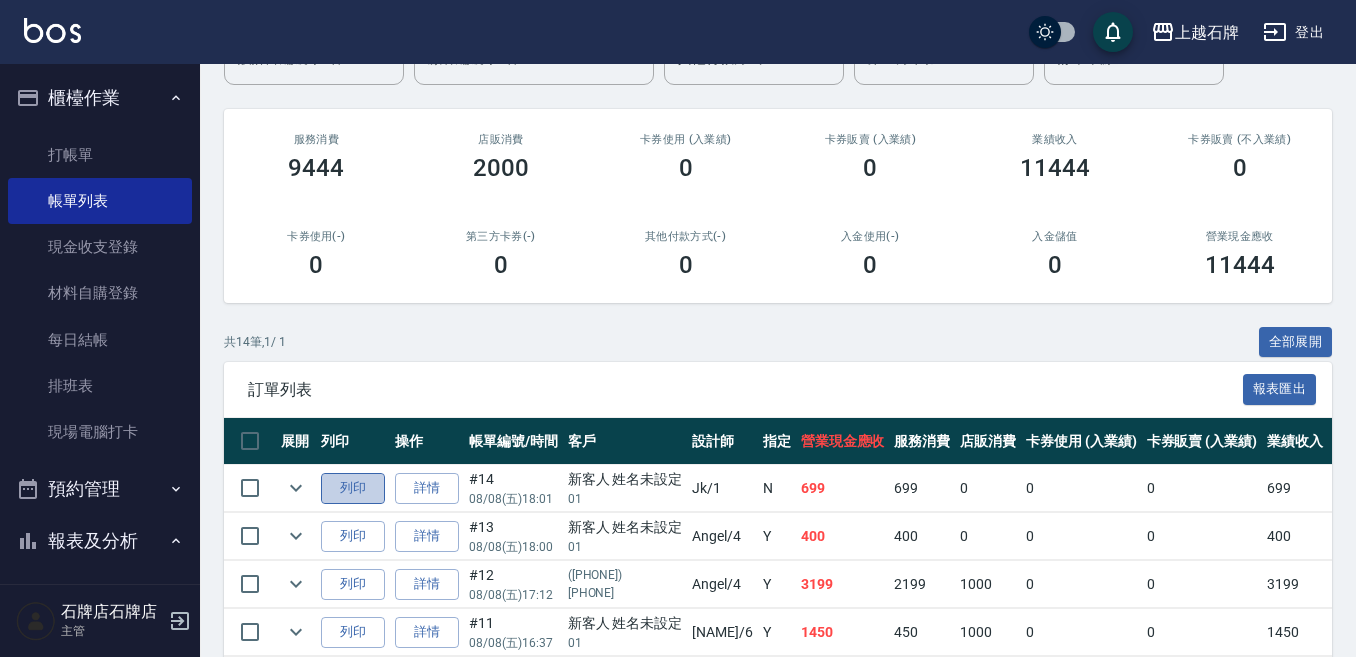 click on "列印" at bounding box center [353, 488] 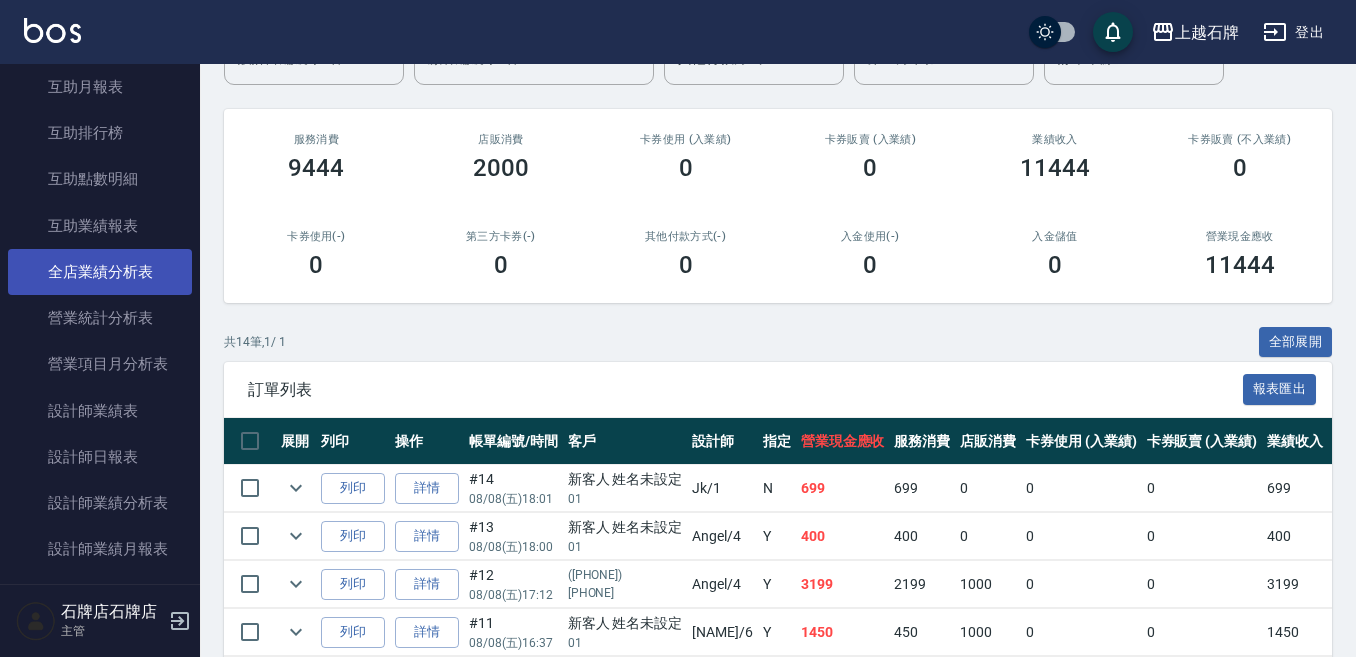 scroll, scrollTop: 900, scrollLeft: 0, axis: vertical 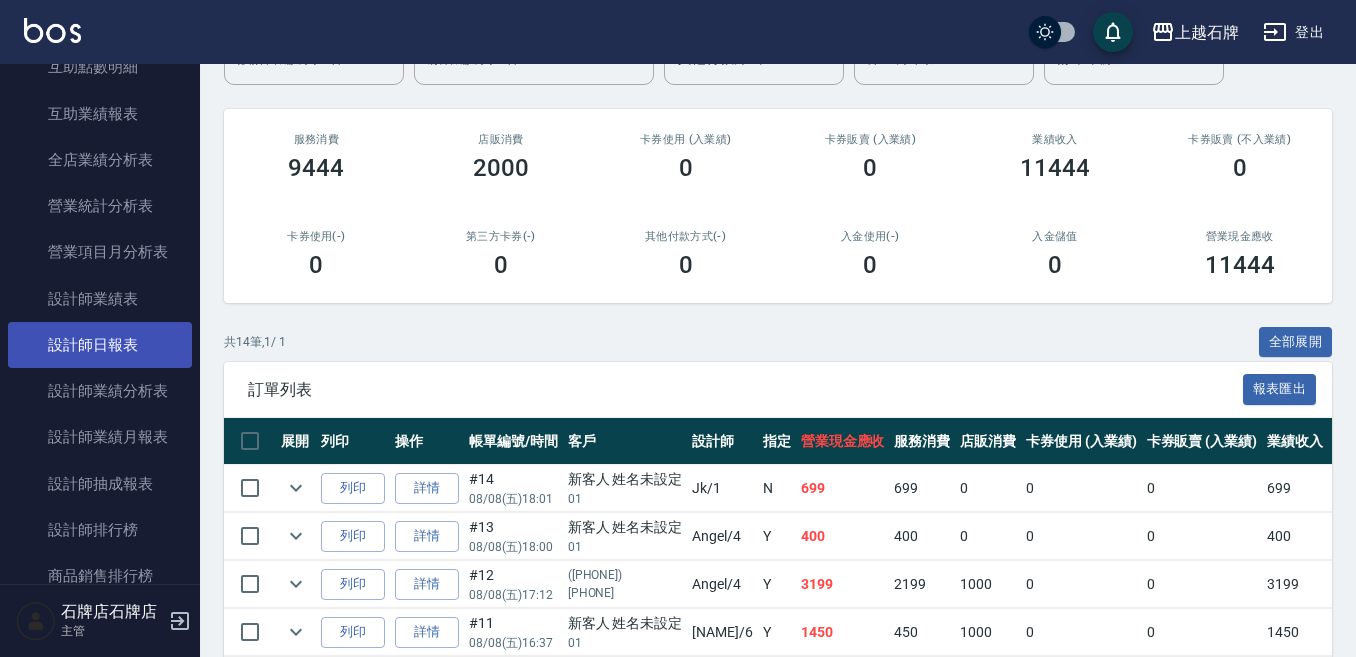 click on "設計師日報表" at bounding box center (100, 345) 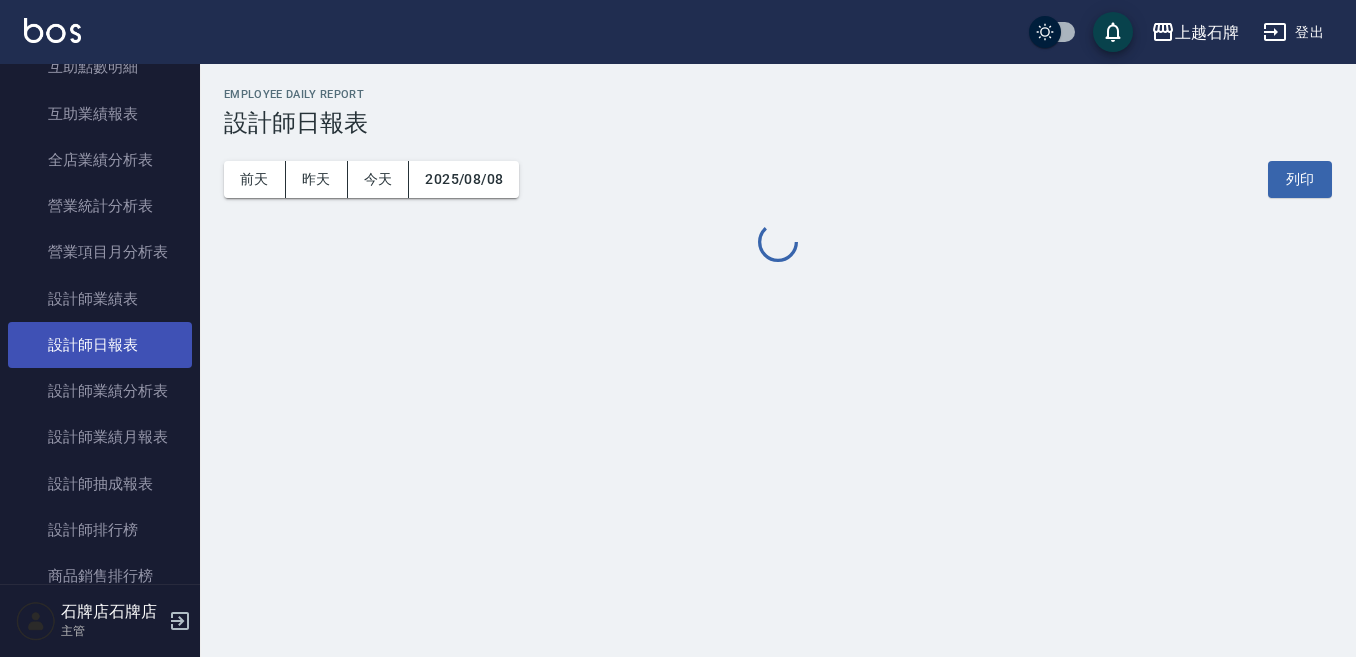 scroll, scrollTop: 0, scrollLeft: 0, axis: both 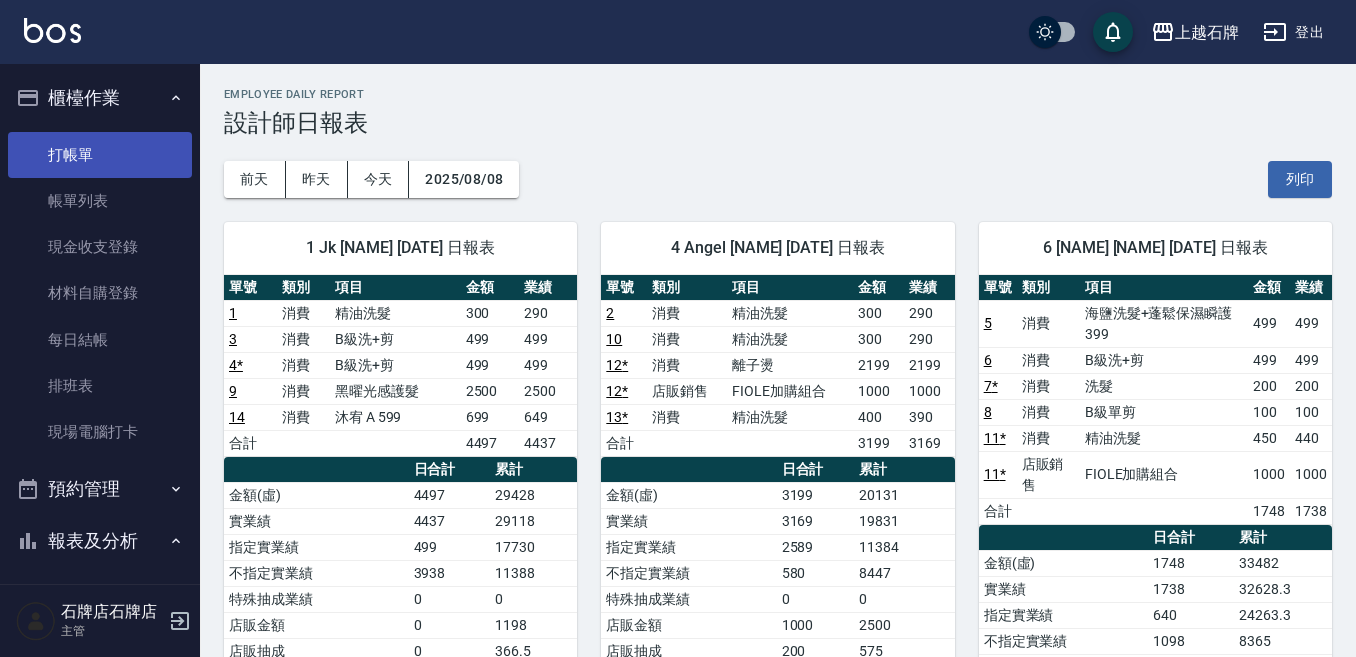 click on "打帳單" at bounding box center [100, 155] 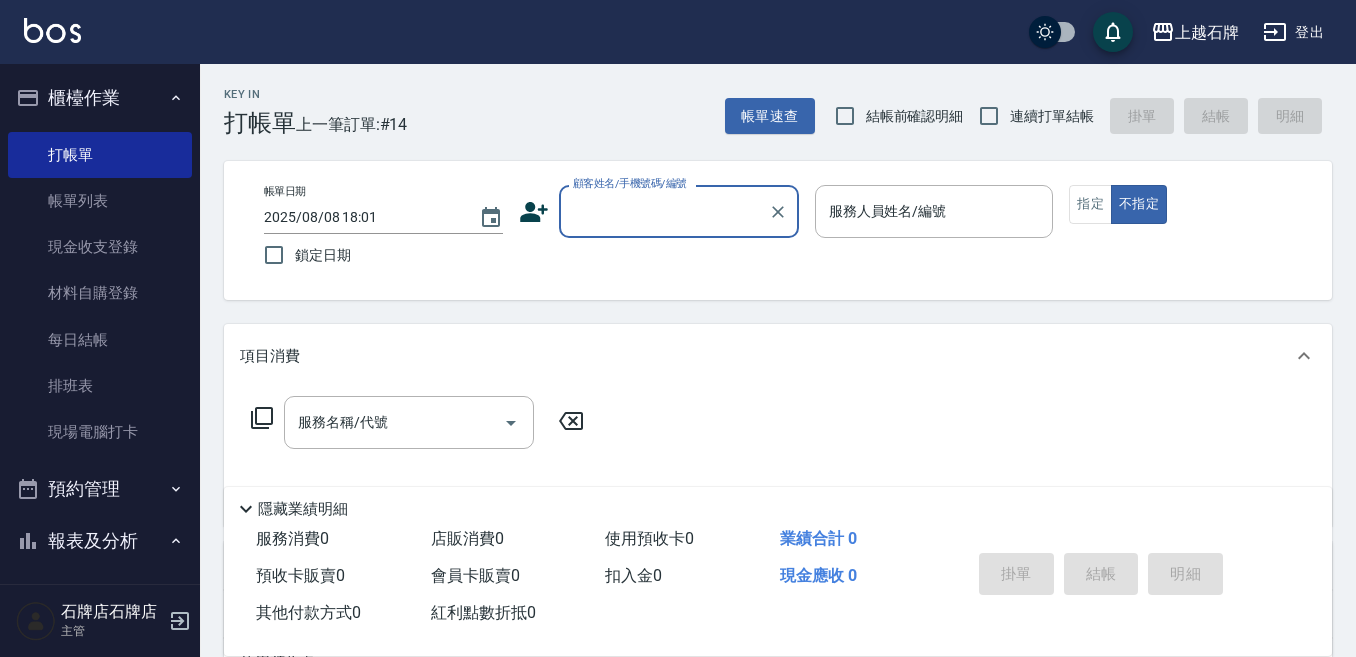click on "Key In 打帳單 上一筆訂單:#14 帳單速查 結帳前確認明細 連續打單結帳 掛單 結帳 明細" at bounding box center (766, 100) 